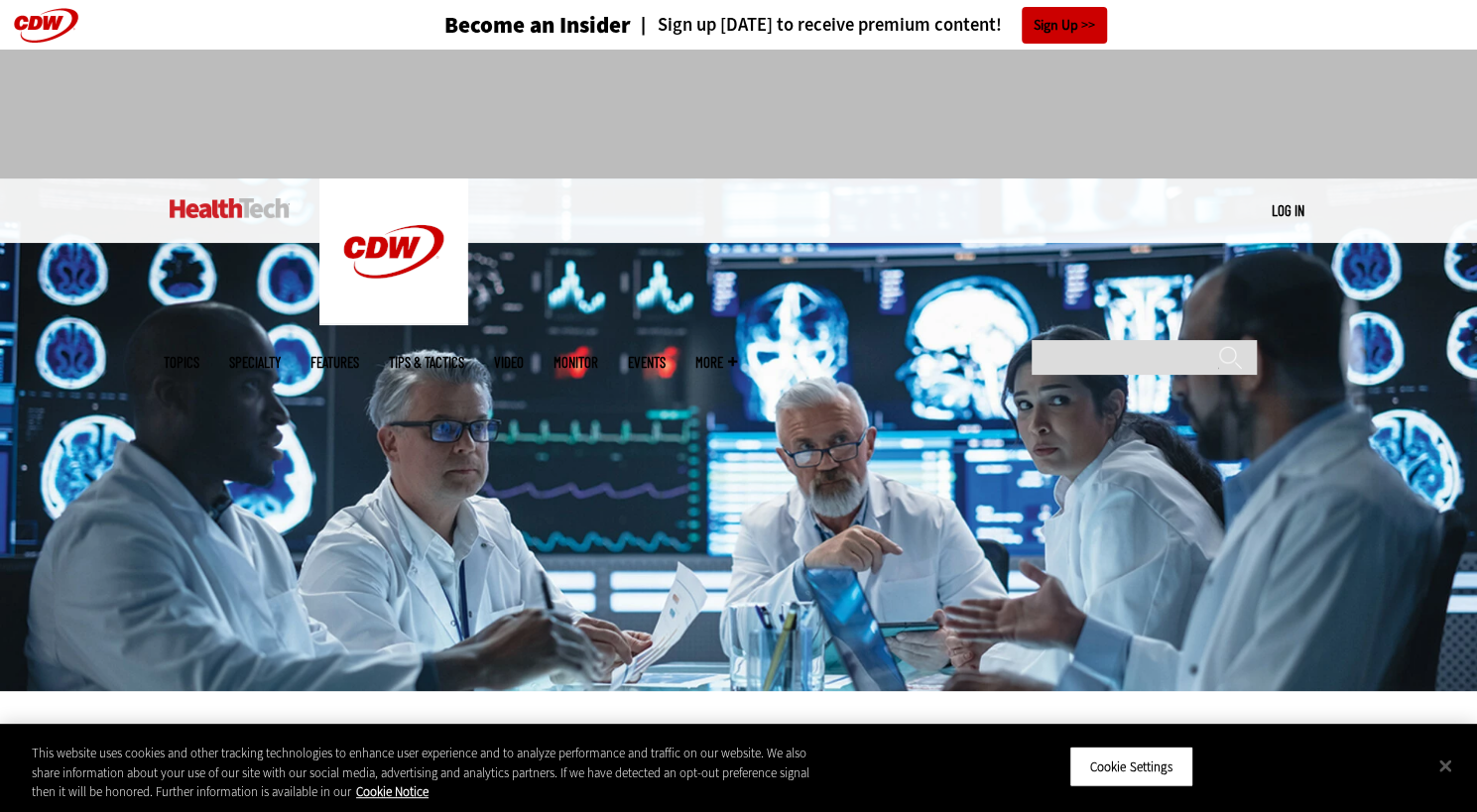 scroll, scrollTop: 0, scrollLeft: 0, axis: both 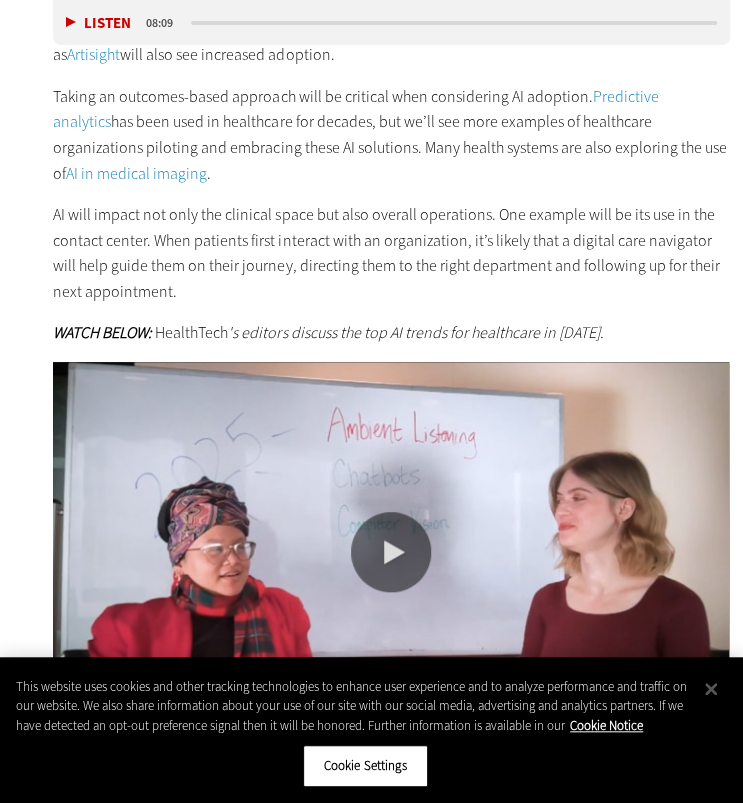 click on "Taking an outcomes-based approach will be critical when considering AI adoption.  Predictive analytics  has been used in healthcare for decades, but we’ll see more examples of healthcare organizations piloting and embracing these AI solutions. Many health systems are also exploring the use of  AI in medical imaging ." at bounding box center [391, 135] 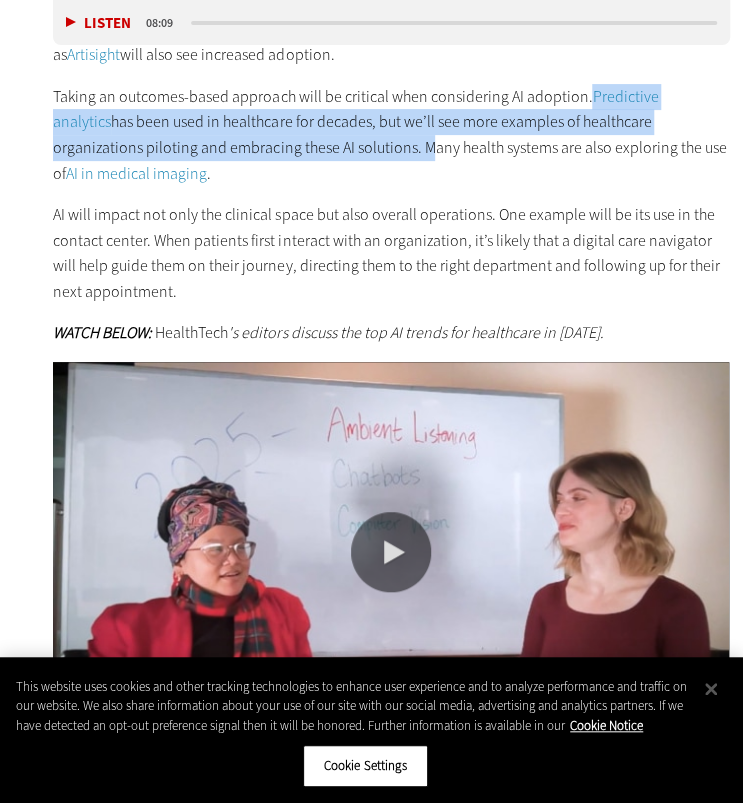 drag, startPoint x: 584, startPoint y: 73, endPoint x: 325, endPoint y: 117, distance: 262.71088 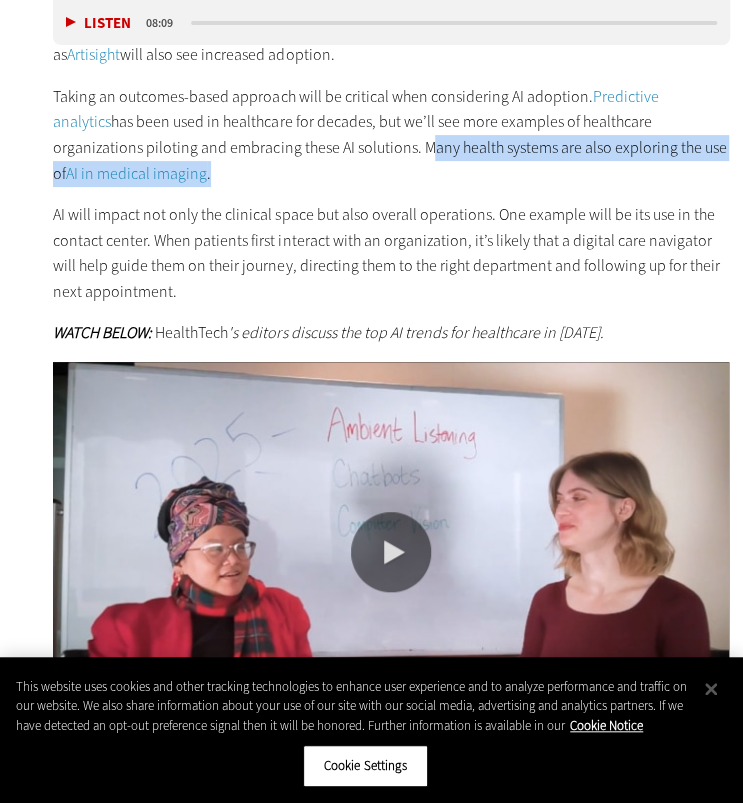 drag, startPoint x: 329, startPoint y: 113, endPoint x: 336, endPoint y: 134, distance: 22.135944 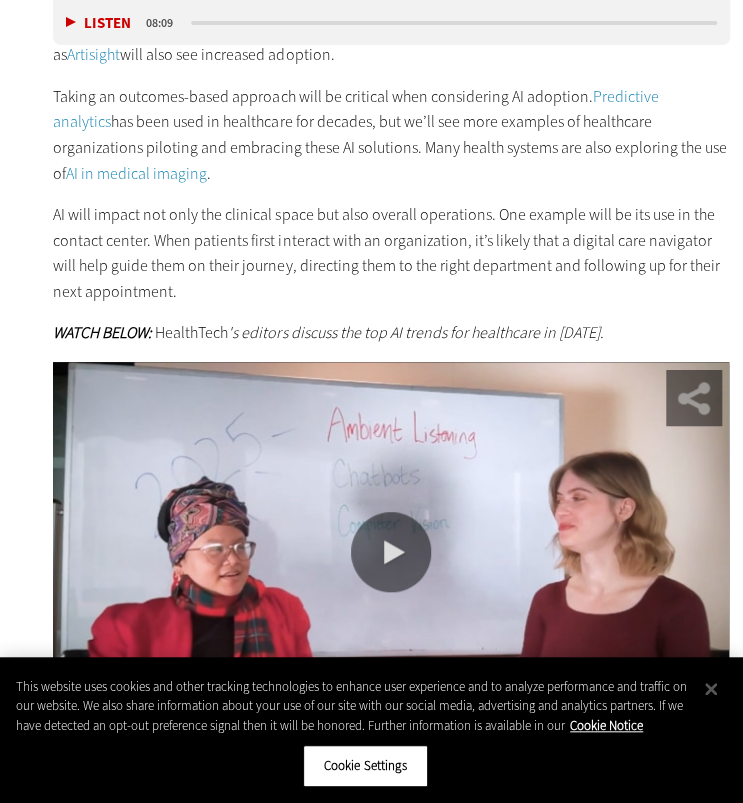 click on "AI will impact not only the clinical space but also overall operations. One example will be its use in the contact center. When patients first interact with an organization, it’s likely that a digital care navigator will help guide them on their journey, directing them to the right department and following up for their next appointment." at bounding box center [391, 253] 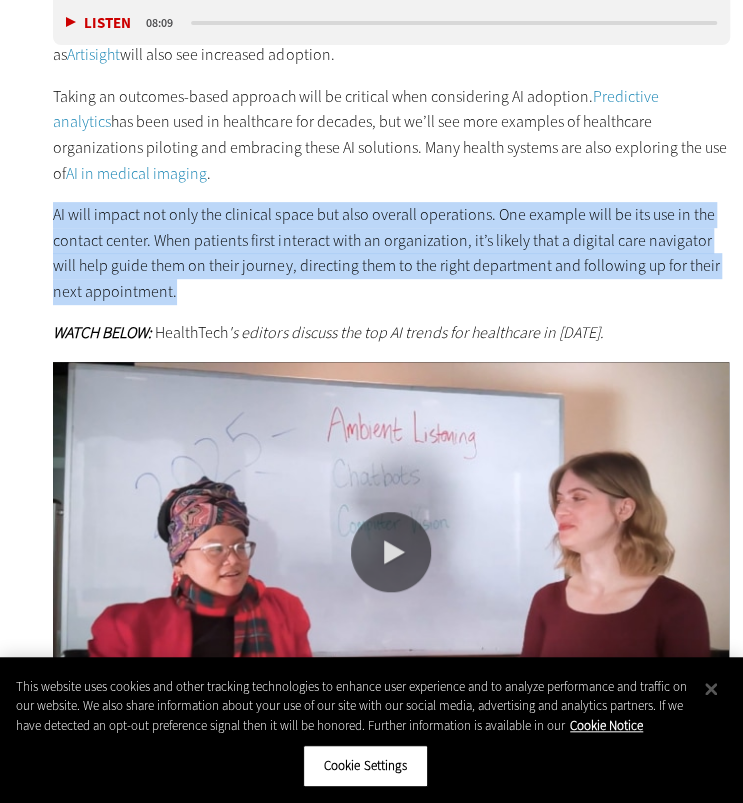 drag, startPoint x: 52, startPoint y: 177, endPoint x: 198, endPoint y: 255, distance: 165.52945 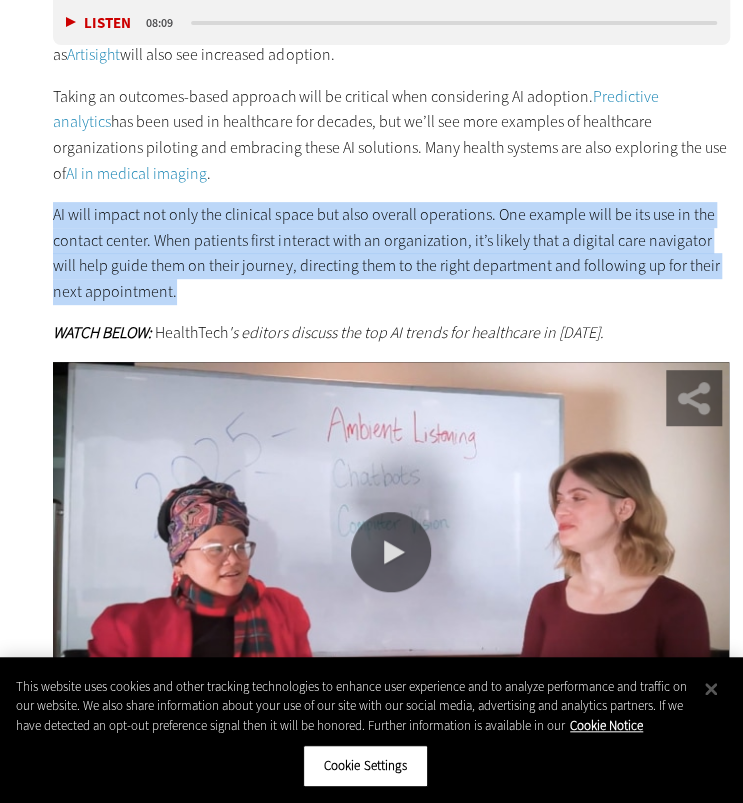 click on "AI will impact not only the clinical space but also overall operations. One example will be its use in the contact center. When patients first interact with an organization, it’s likely that a digital care navigator will help guide them on their journey, directing them to the right department and following up for their next appointment." at bounding box center [391, 253] 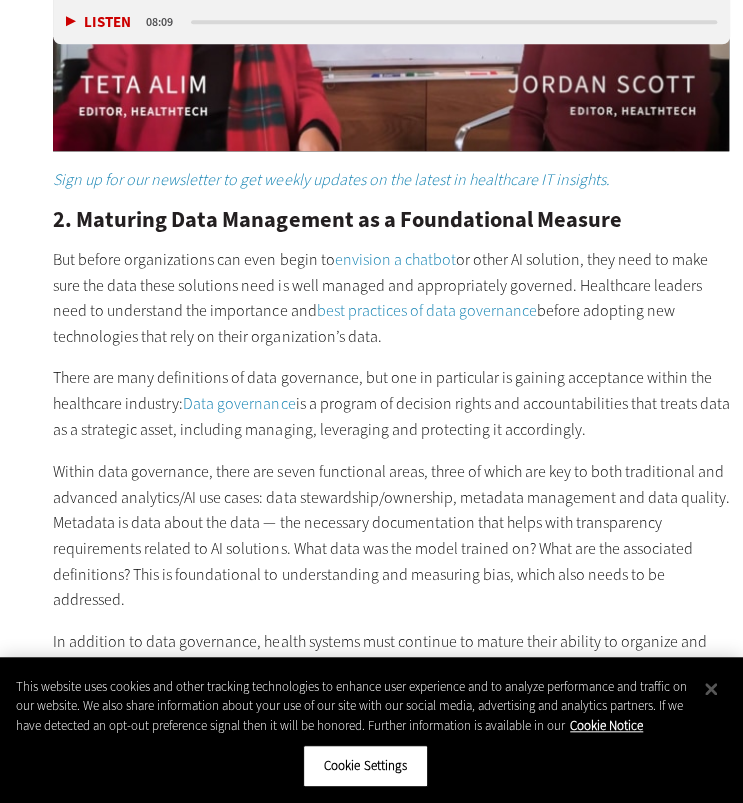 scroll, scrollTop: 2905, scrollLeft: 0, axis: vertical 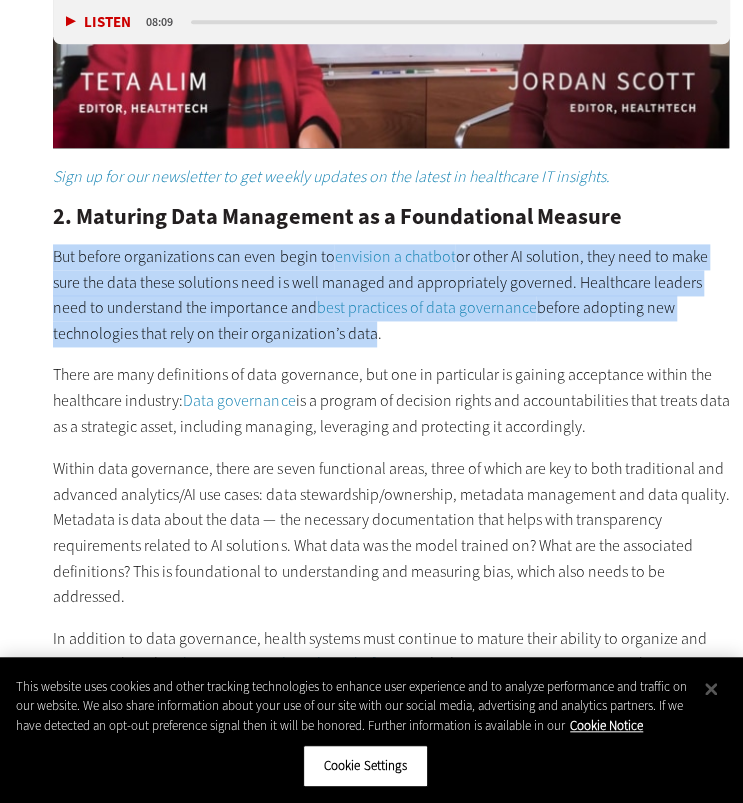 drag, startPoint x: 52, startPoint y: 231, endPoint x: 278, endPoint y: 299, distance: 236.00847 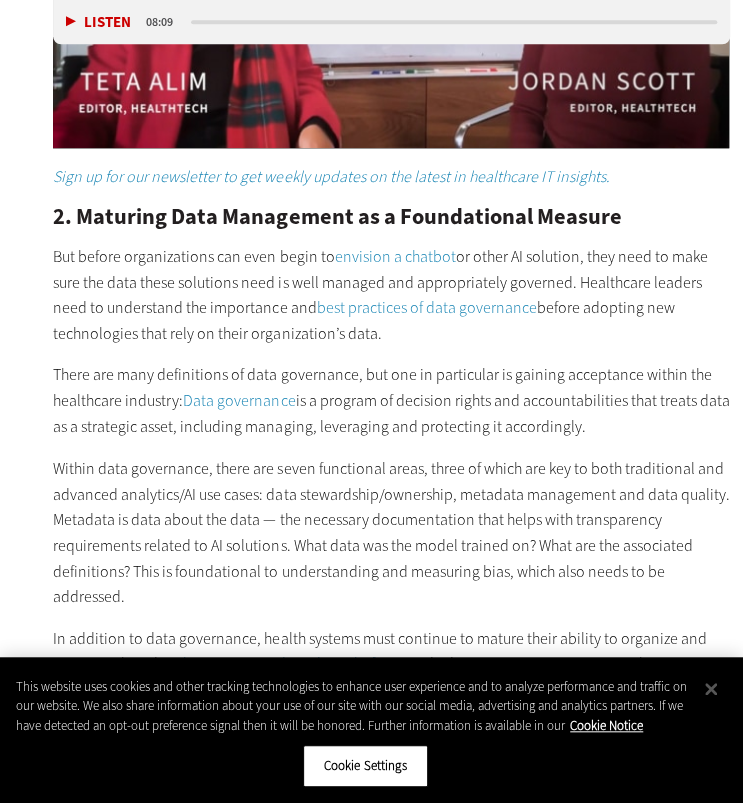 drag, startPoint x: 78, startPoint y: 227, endPoint x: 318, endPoint y: 302, distance: 251.44582 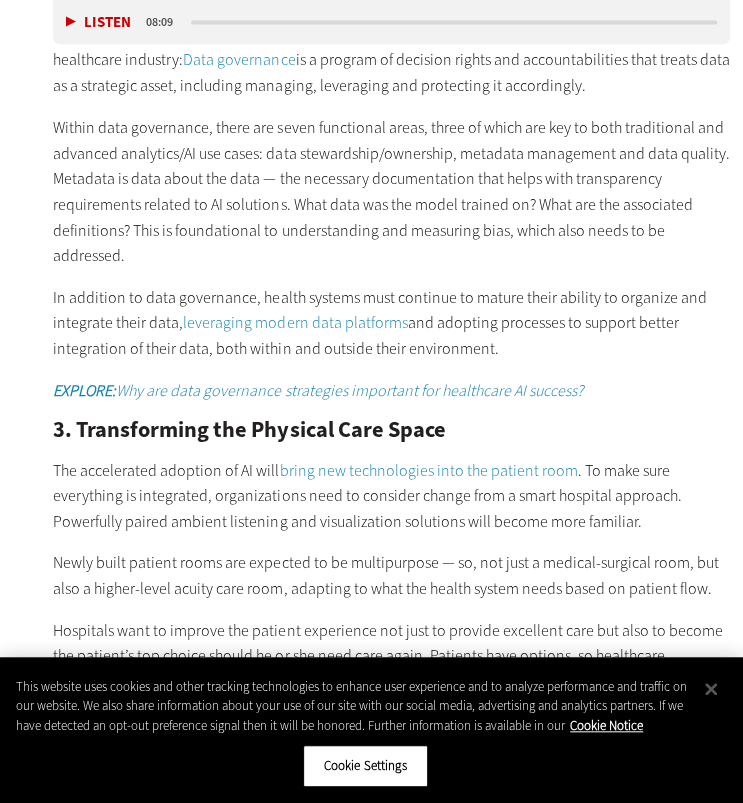 scroll, scrollTop: 3247, scrollLeft: 0, axis: vertical 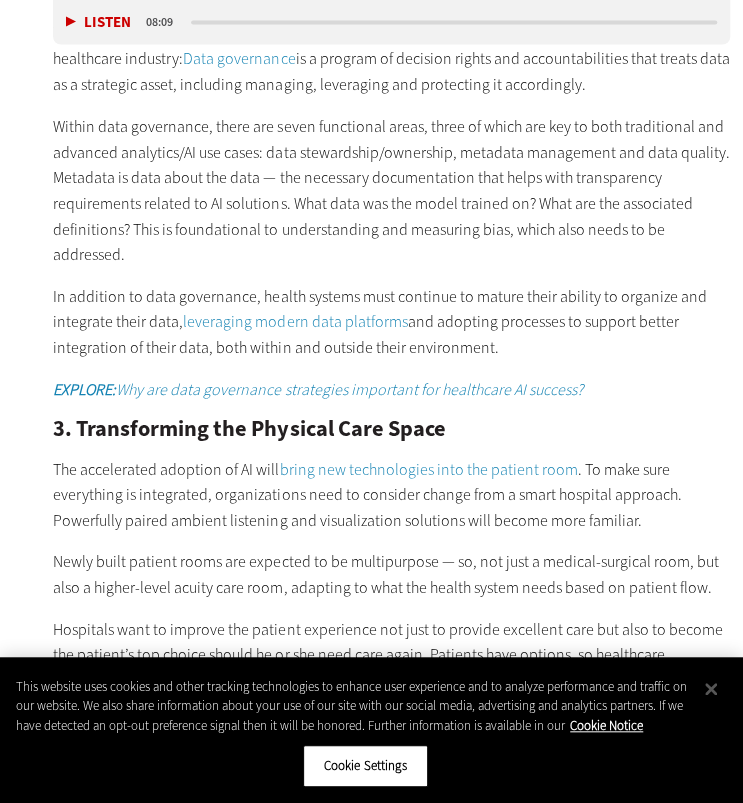 drag, startPoint x: 51, startPoint y: 263, endPoint x: 560, endPoint y: 326, distance: 512.884 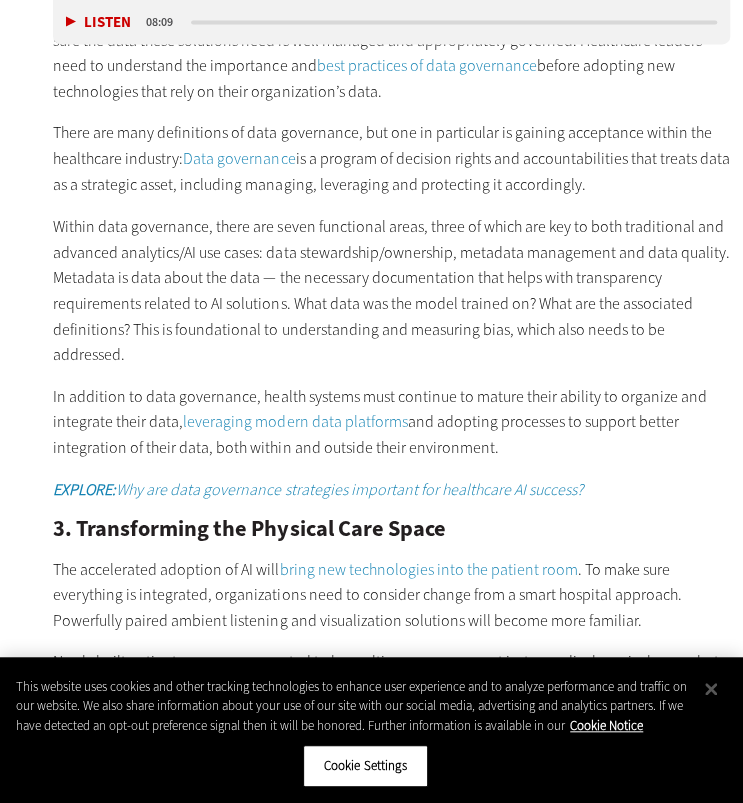 click on "Sign up for our newsletter to get weekly updates on the latest in healthcare IT insights.
2. Maturing Data Management as a Foundational Measure
But before organizations can even begin to  envision a chatbot  or other AI solution, they need to make sure the data these solutions need is well managed and appropriately governed. Healthcare leaders need to understand the importance and  best practices of data governance  before adopting new technologies that rely on their organization’s data.
There are many definitions of data governance, but one in particular is gaining acceptance within the healthcare industry:  Data governance  is a program of decision rights and accountabilities that treats data as a strategic asset, including managing, leveraging and protecting it accordingly.
In addition to data governance, health systems must continue to mature their ability to organize and integrate their data,  leveraging modern data platforms
EXPLORE:  Why are
3. Transforming the Physical Care Space" at bounding box center [391, 796] 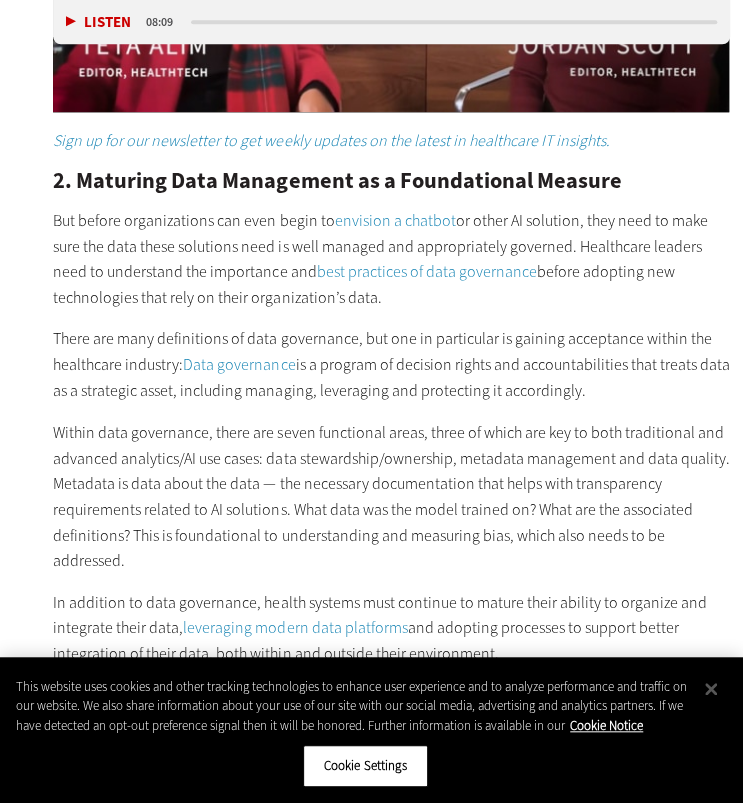 scroll, scrollTop: 2939, scrollLeft: 0, axis: vertical 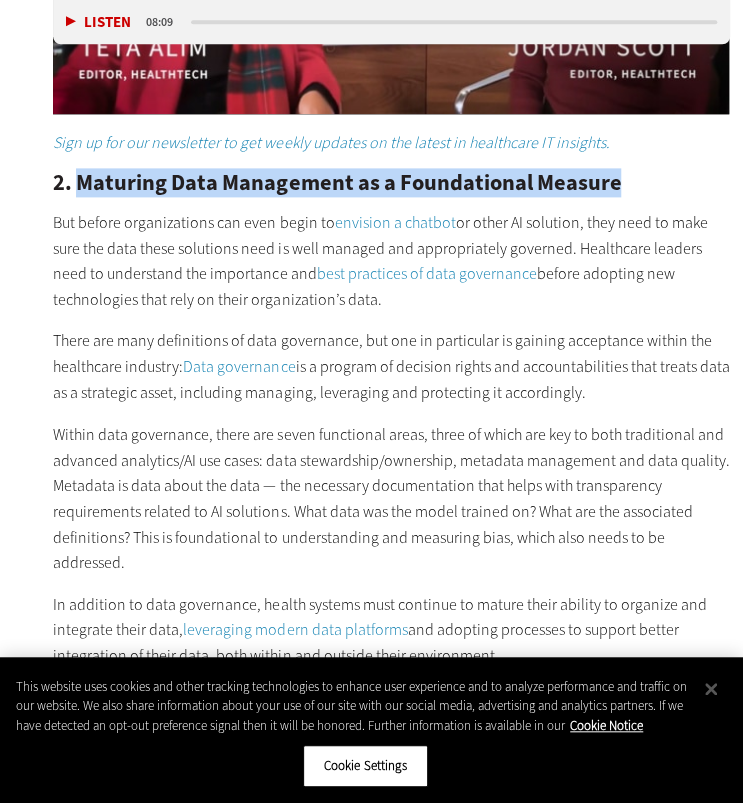 drag, startPoint x: 78, startPoint y: 153, endPoint x: 645, endPoint y: 135, distance: 567.28564 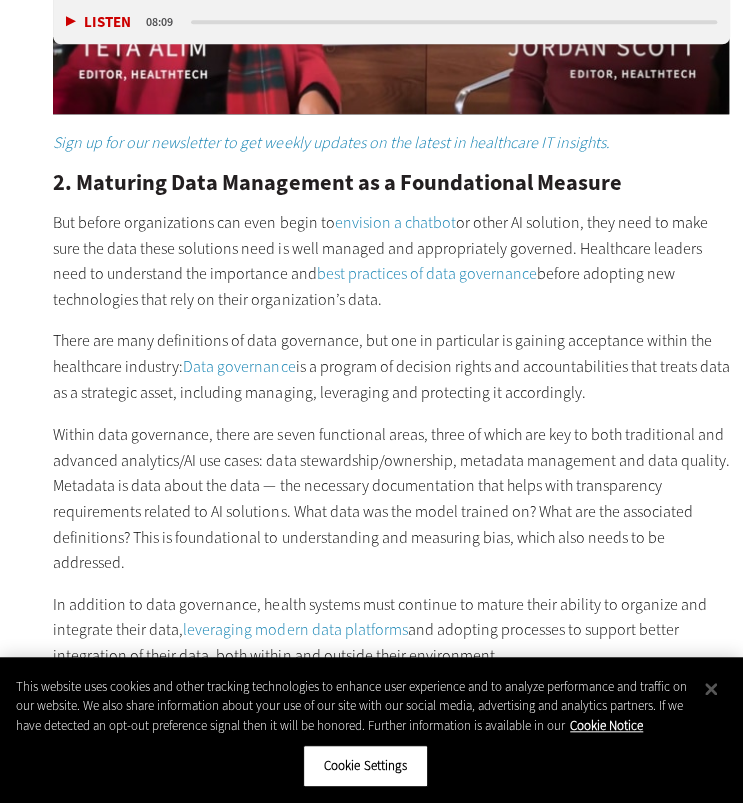 click on "But before organizations can even begin to  envision a chatbot  or other AI solution, they need to make sure the data these solutions need is well managed and appropriately governed. Healthcare leaders need to understand the importance and  best practices of data governance  before adopting new technologies that rely on their organization’s data." at bounding box center (391, 261) 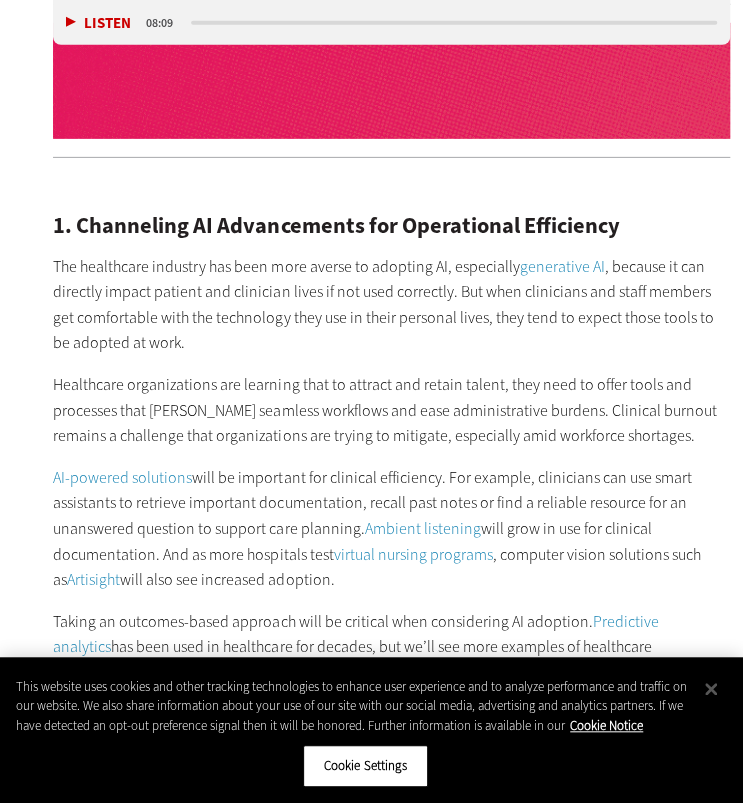 scroll, scrollTop: 1781, scrollLeft: 0, axis: vertical 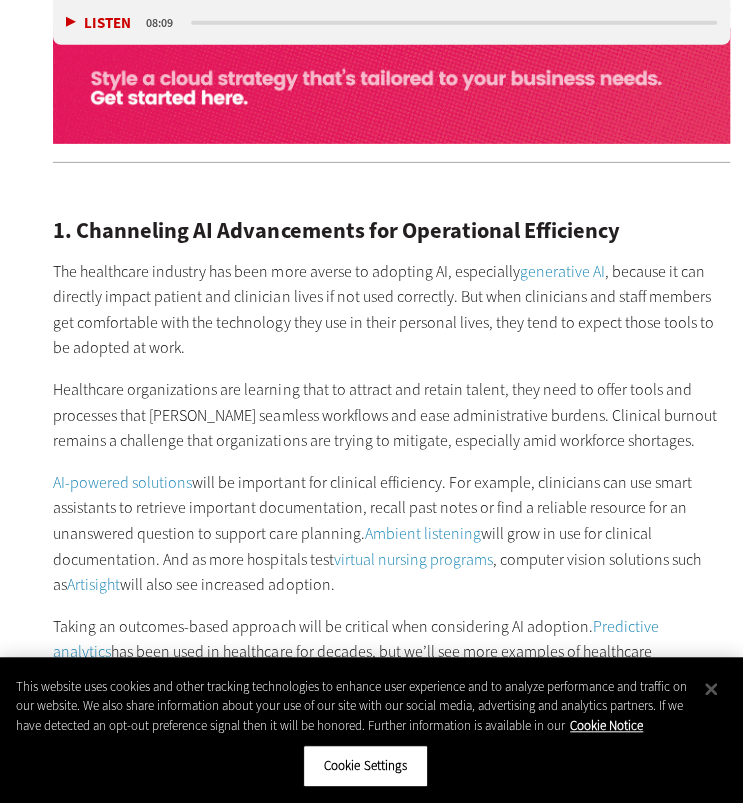 drag, startPoint x: 79, startPoint y: 197, endPoint x: 643, endPoint y: 209, distance: 564.1276 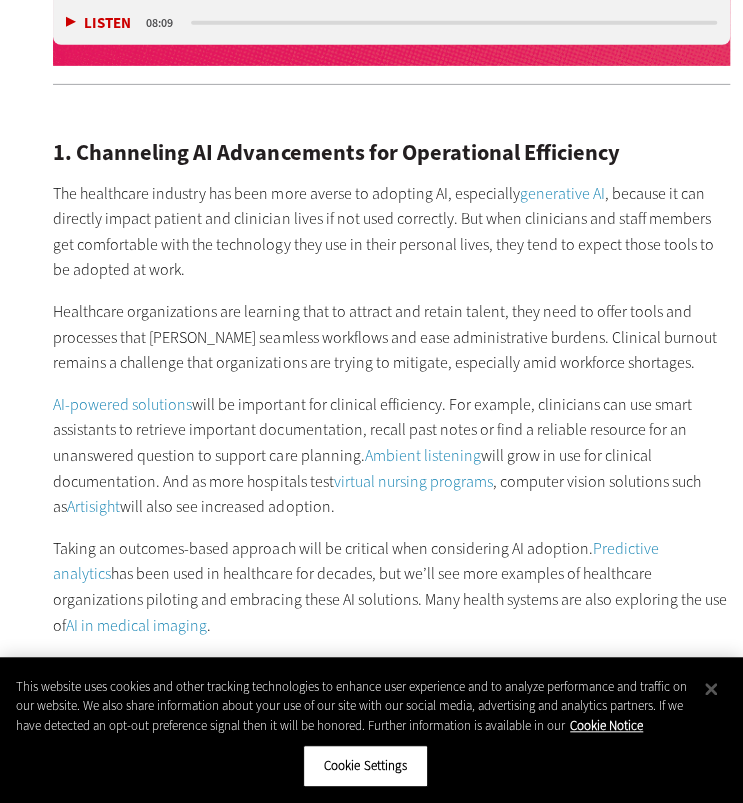 scroll, scrollTop: 1864, scrollLeft: 0, axis: vertical 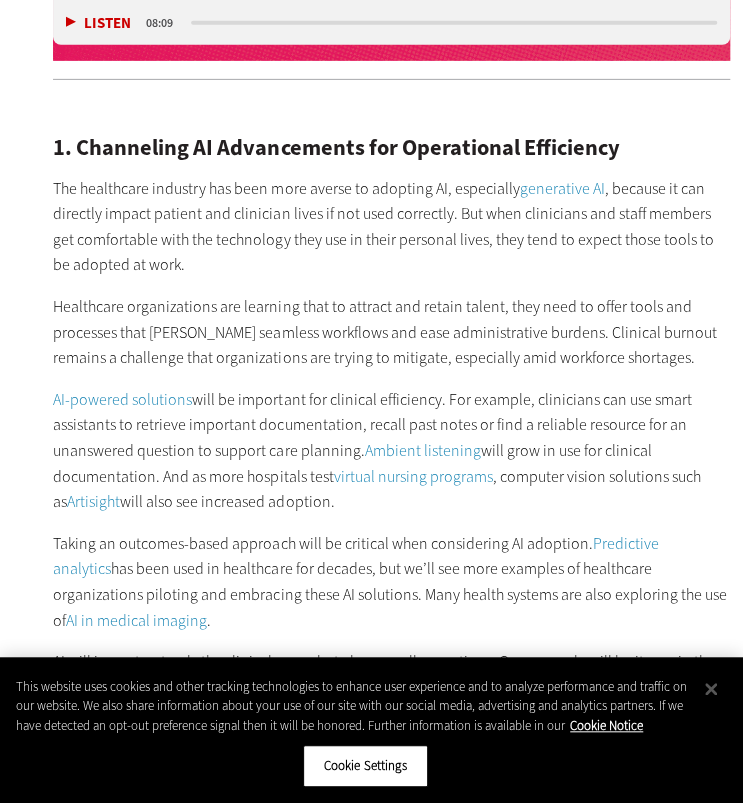 click on "Healthcare organizations are learning that to attract and retain talent, they need to offer tools and processes that [PERSON_NAME] seamless workflows and ease administrative burdens. Clinical burnout remains a challenge that organizations are trying to mitigate, especially amid workforce shortages." at bounding box center (391, 332) 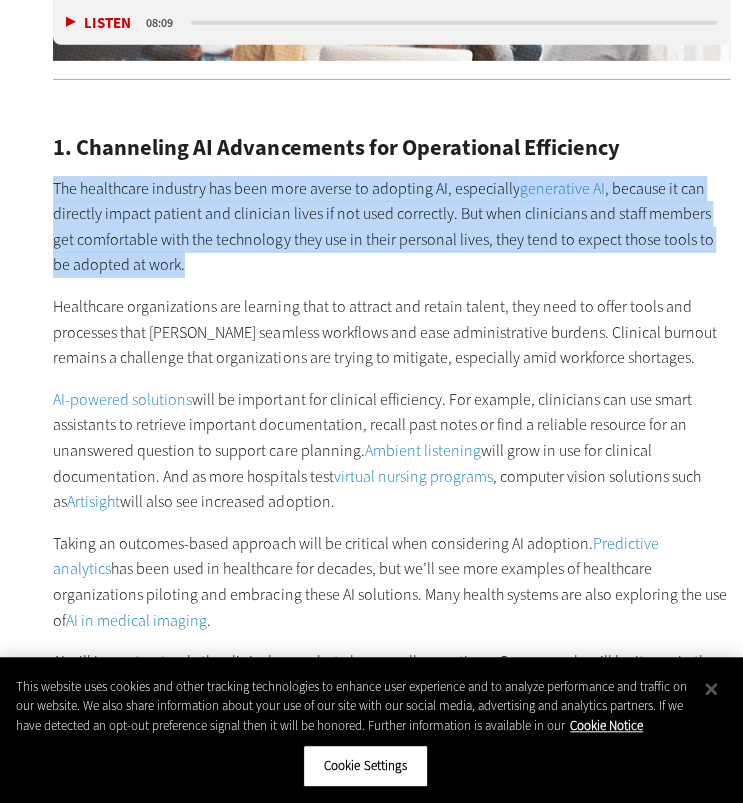 drag, startPoint x: 54, startPoint y: 158, endPoint x: 220, endPoint y: 227, distance: 179.7693 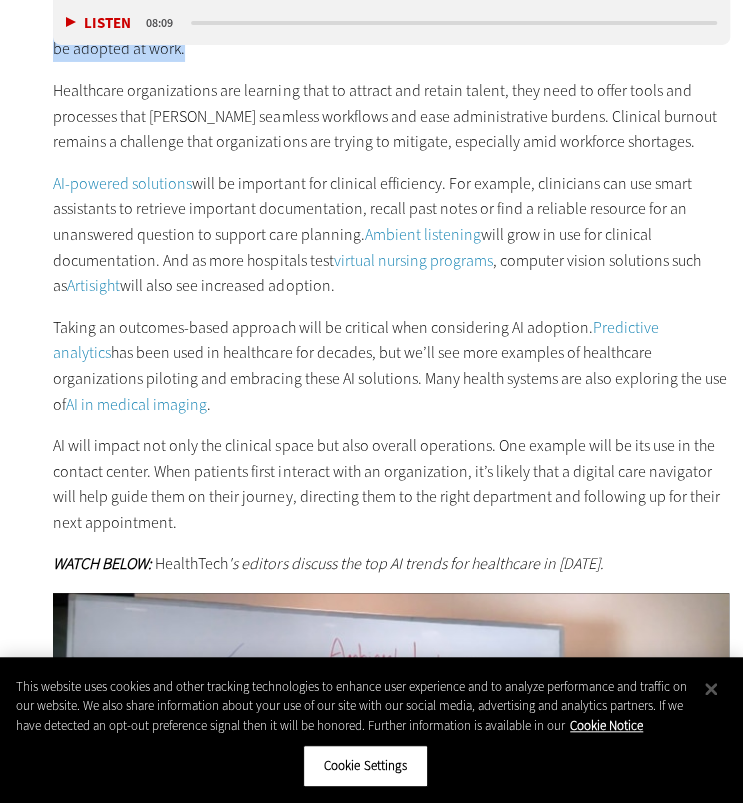 scroll, scrollTop: 2085, scrollLeft: 0, axis: vertical 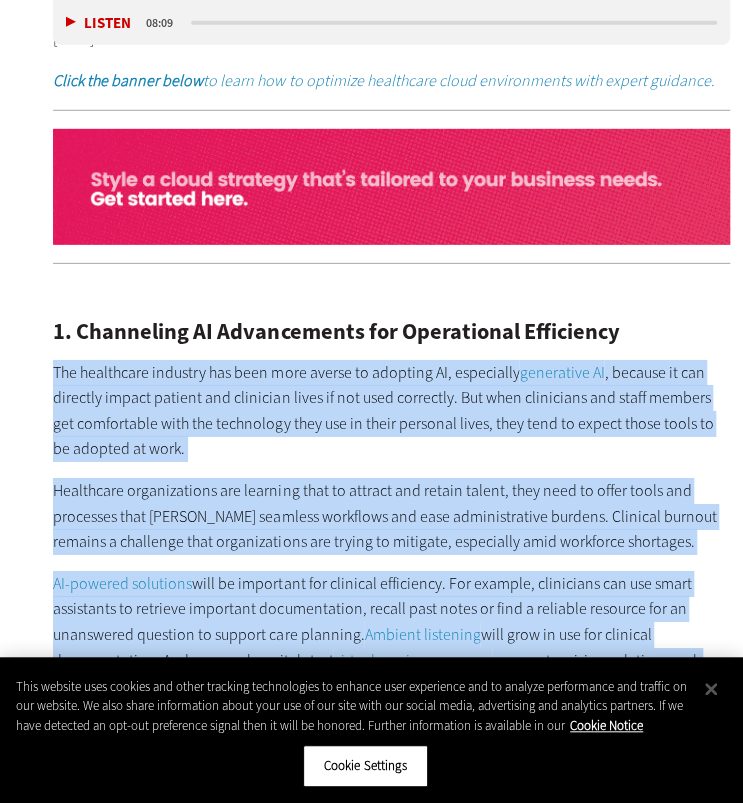 drag, startPoint x: 164, startPoint y: 485, endPoint x: 50, endPoint y: 343, distance: 182.09888 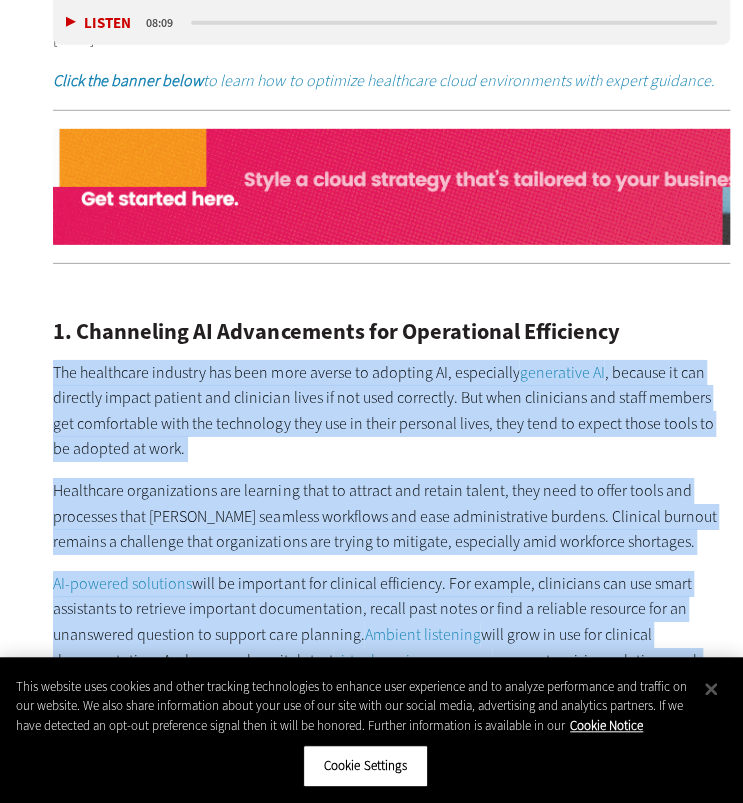 click on "Healthcare organizations are learning that to attract and retain talent, they need to offer tools and processes that [PERSON_NAME] seamless workflows and ease administrative burdens. Clinical burnout remains a challenge that organizations are trying to mitigate, especially amid workforce shortages." at bounding box center [391, 516] 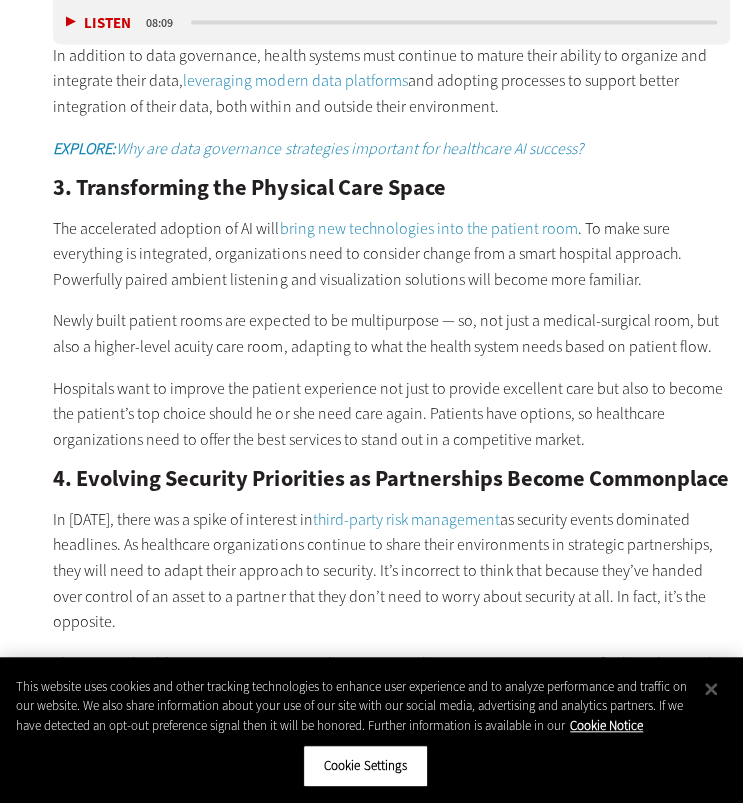 scroll, scrollTop: 3533, scrollLeft: 0, axis: vertical 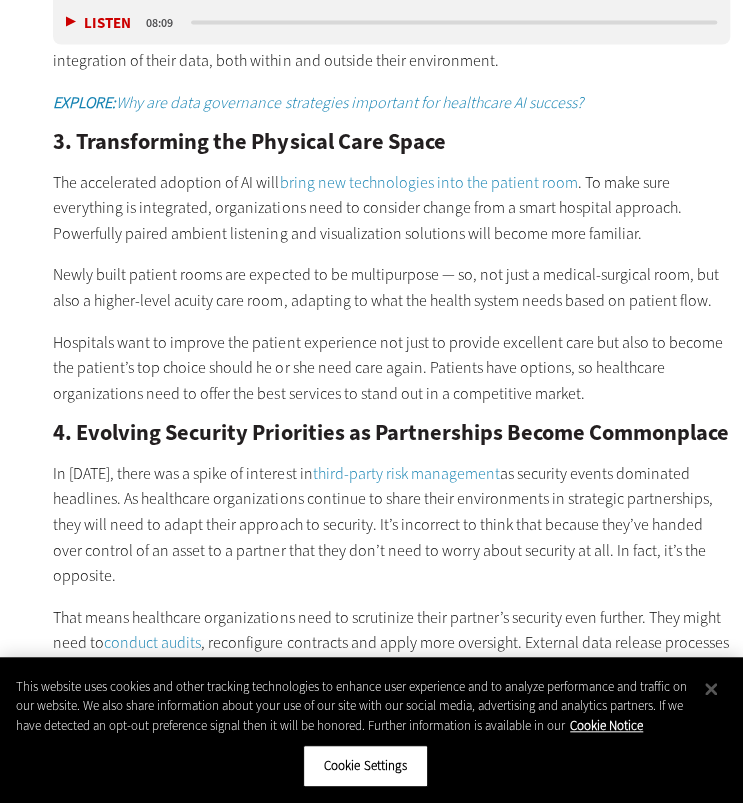 click on "The accelerated adoption of AI will  bring new technologies into the patient room . To make sure everything is integrated, organizations need to consider change from a smart hospital approach. Powerfully paired ambient listening and visualization solutions will become more familiar." at bounding box center [391, 208] 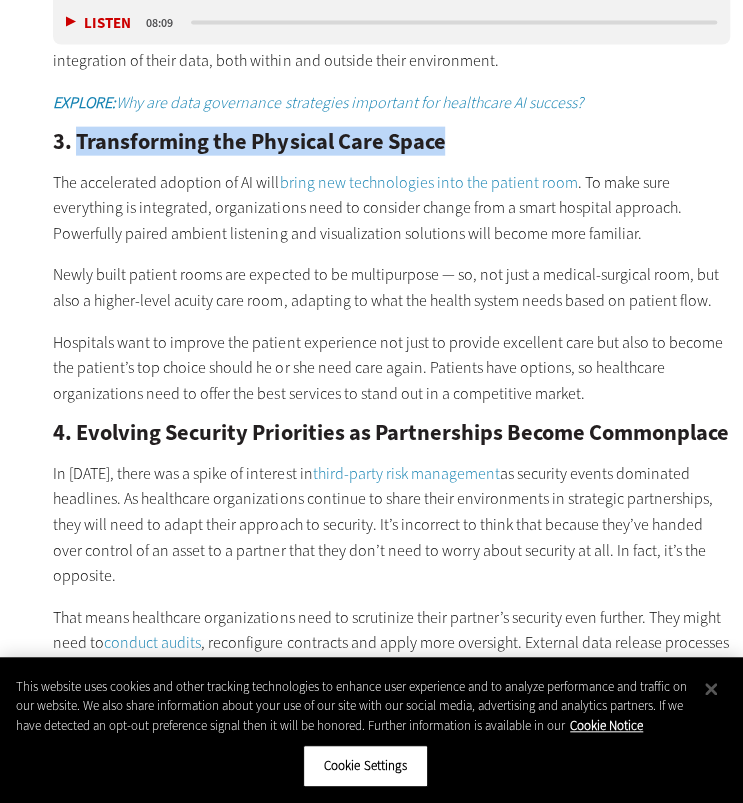 drag, startPoint x: 74, startPoint y: 112, endPoint x: 501, endPoint y: 121, distance: 427.09485 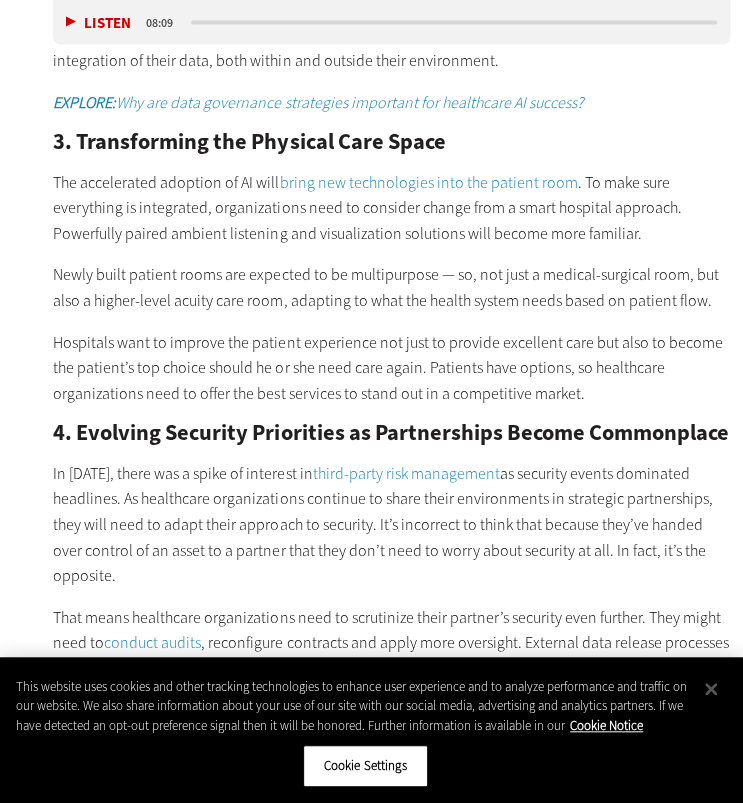 click on "Newly built patient rooms are expected to be multipurpose — so, not just a medical-surgical room, but also a higher-level acuity care room, adapting to what the health system needs based on patient flow." at bounding box center (391, 287) 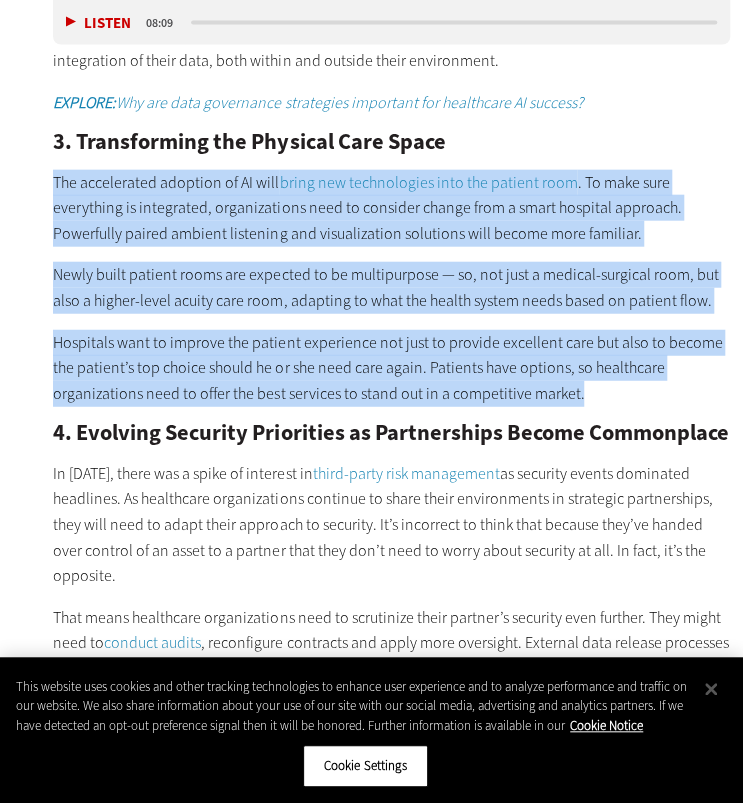 drag, startPoint x: 51, startPoint y: 153, endPoint x: 592, endPoint y: 365, distance: 581.05505 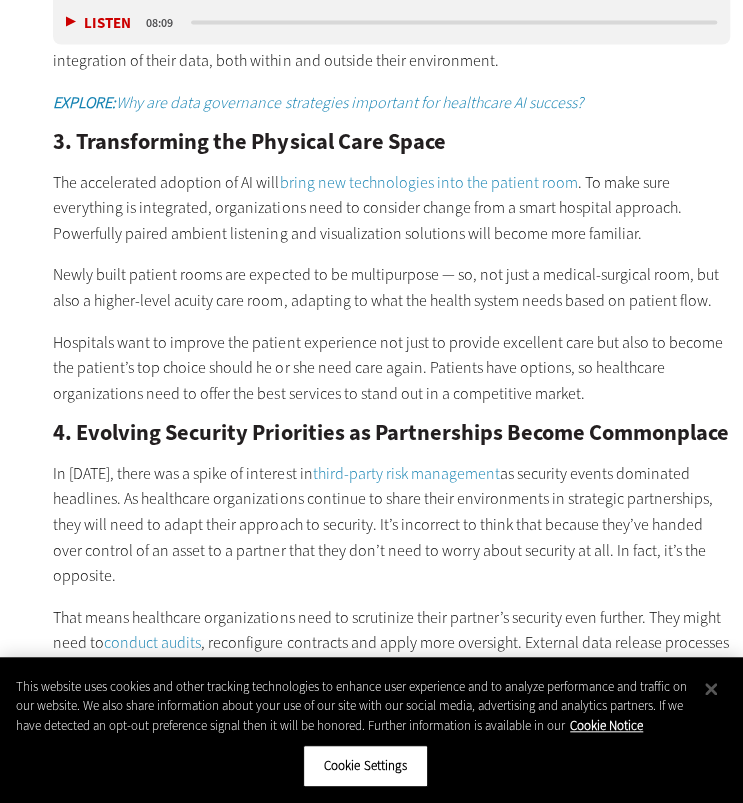 click on "In [DATE], there was a spike of interest in  third-party risk management  as security events dominated headlines. As healthcare organizations continue to share their environments in strategic partnerships, they will need to adapt their approach to security. It’s incorrect to think that because they’ve handed over control of an asset to a partner that they don’t need to worry about security at all. In fact, it’s the opposite." at bounding box center [391, 525] 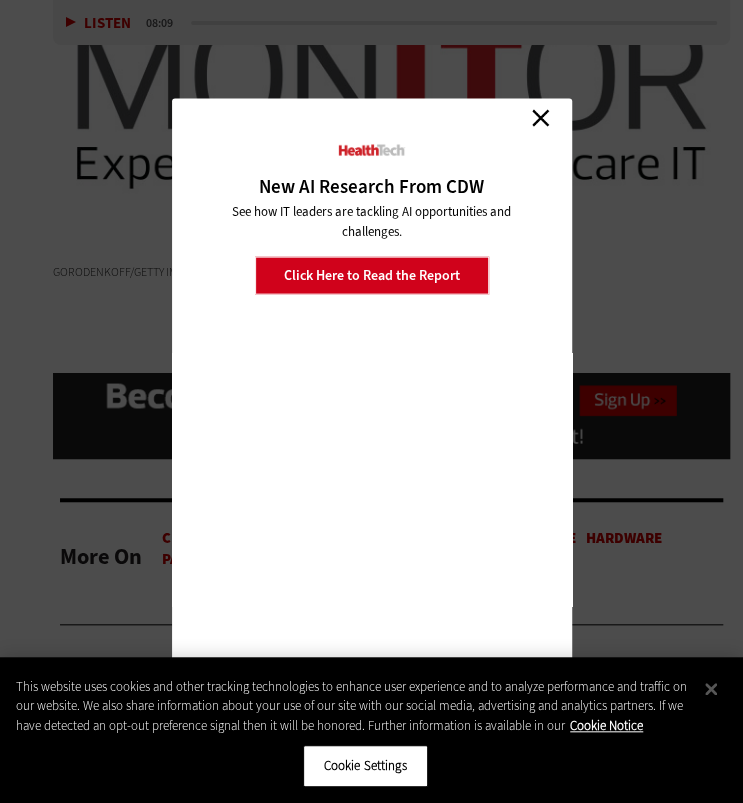 scroll, scrollTop: 4444, scrollLeft: 0, axis: vertical 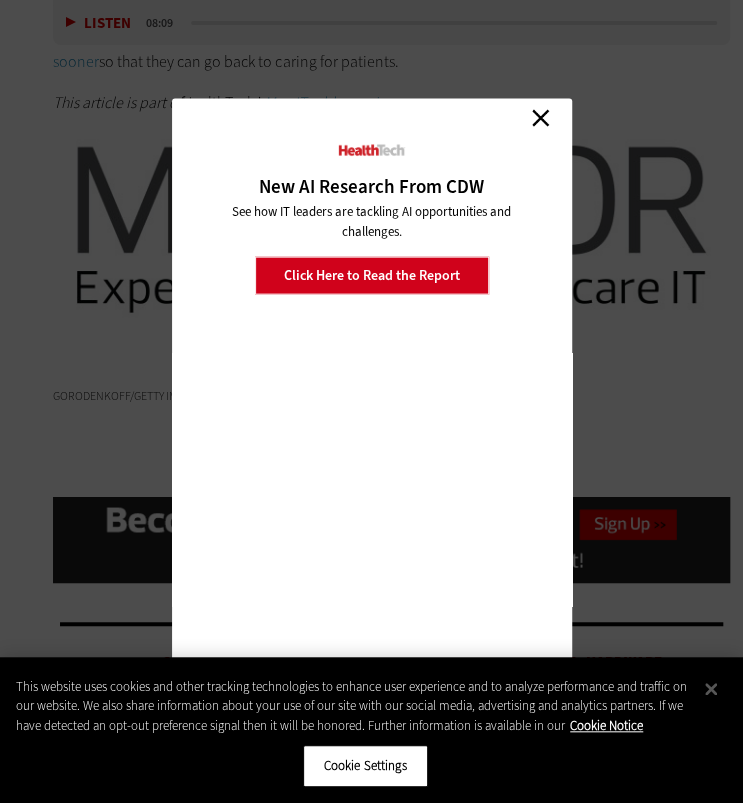 click on "Close" at bounding box center (541, 118) 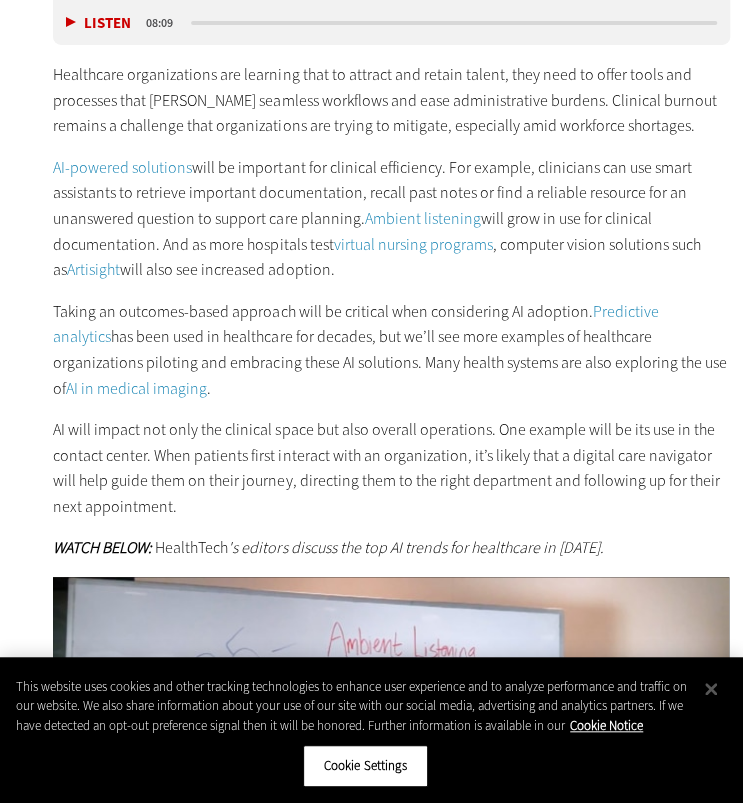scroll, scrollTop: 2107, scrollLeft: 0, axis: vertical 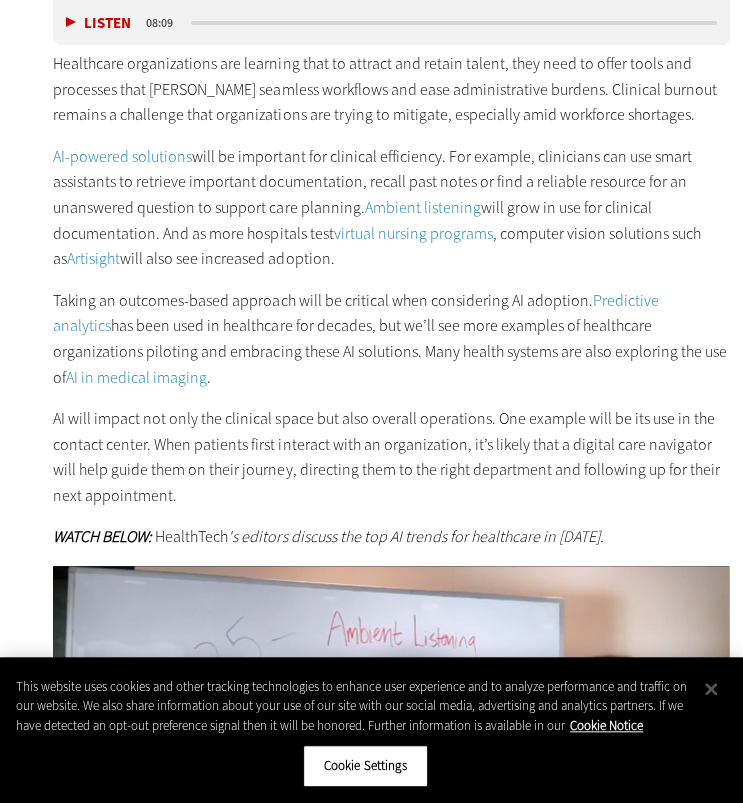 click on "Taking an outcomes-based approach will be critical when considering AI adoption.  Predictive analytics  has been used in healthcare for decades, but we’ll see more examples of healthcare organizations piloting and embracing these AI solutions. Many health systems are also exploring the use of  AI in medical imaging ." at bounding box center [391, 339] 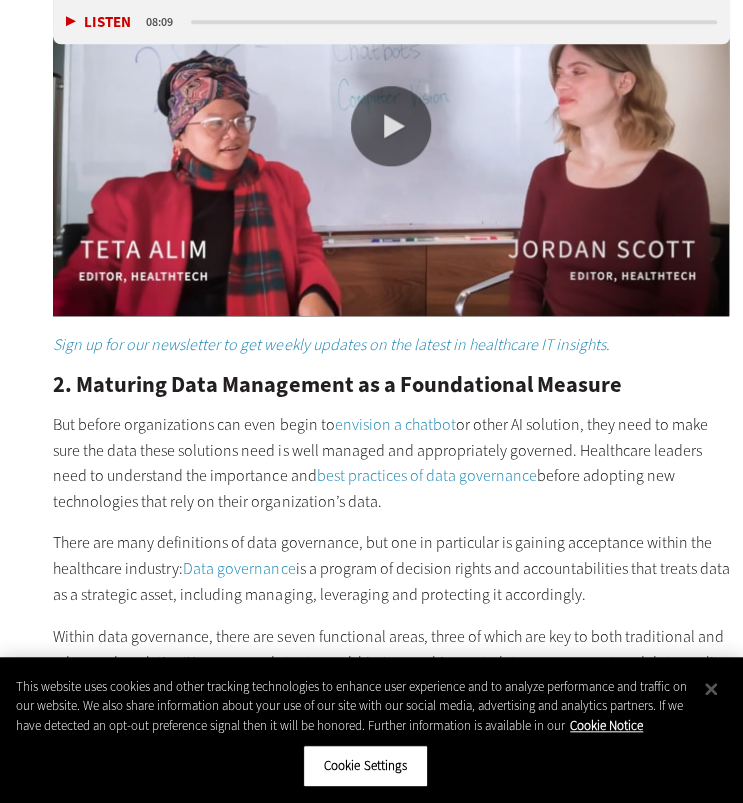 scroll, scrollTop: 2749, scrollLeft: 0, axis: vertical 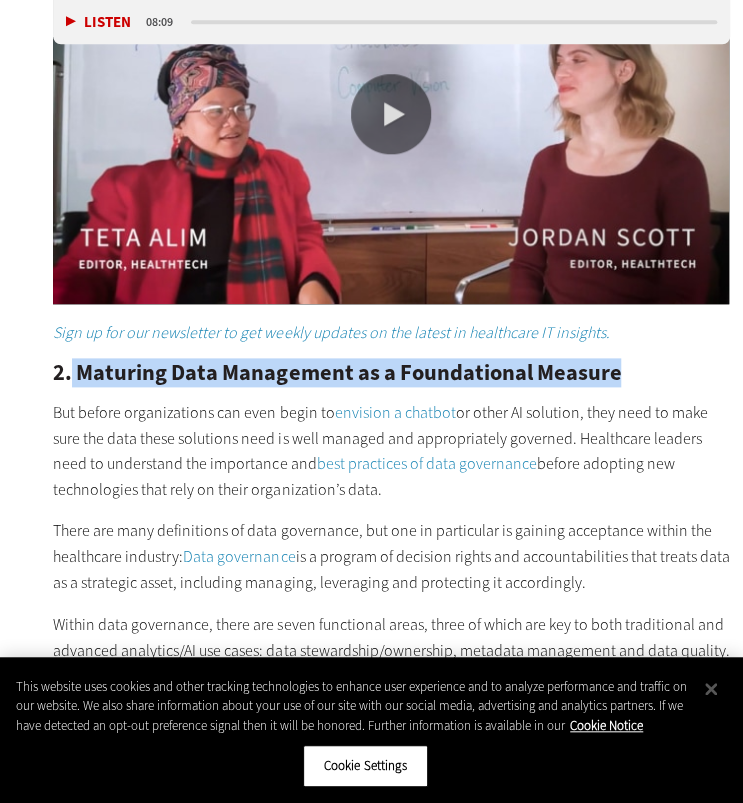drag, startPoint x: 630, startPoint y: 341, endPoint x: 72, endPoint y: 319, distance: 558.43353 